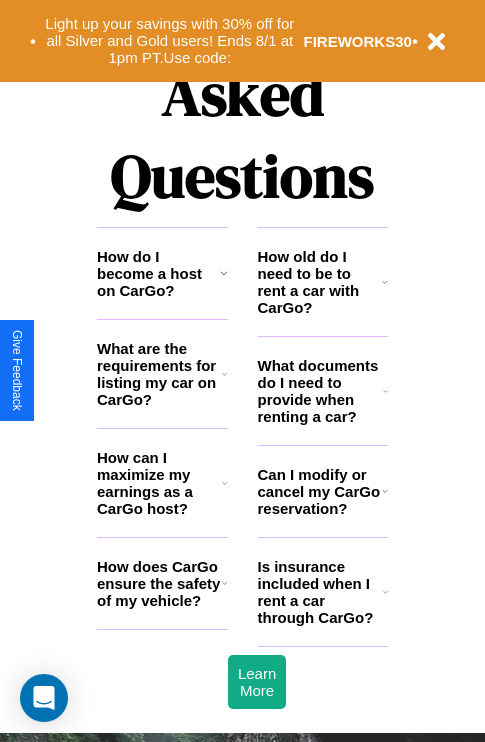 scroll, scrollTop: 2423, scrollLeft: 0, axis: vertical 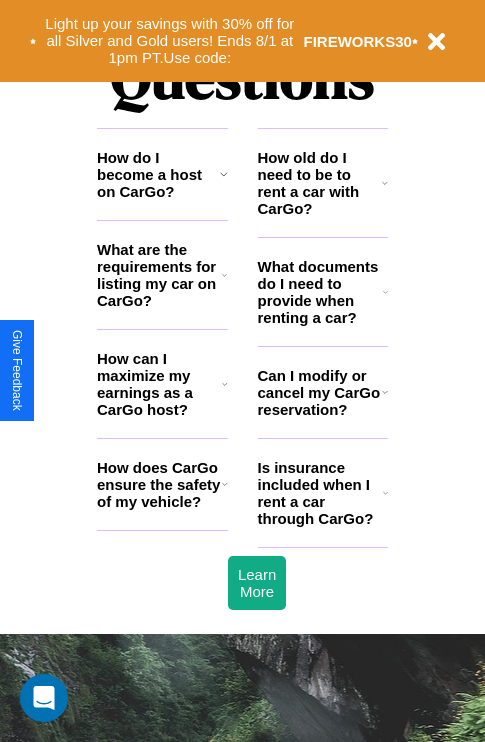 click 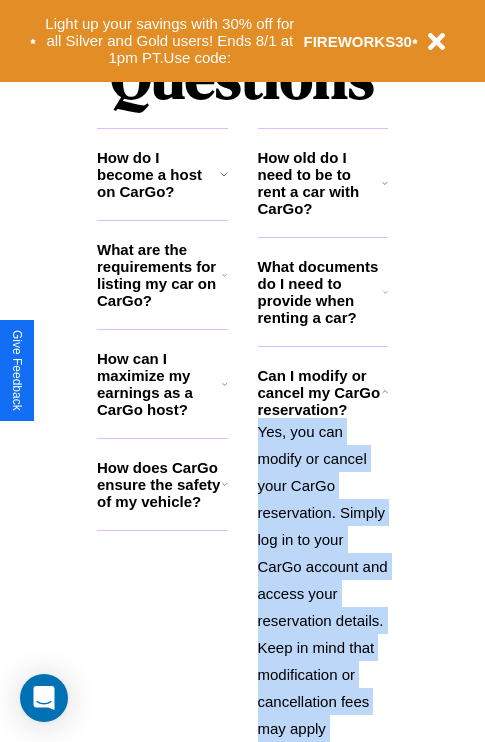 scroll, scrollTop: 2620, scrollLeft: 0, axis: vertical 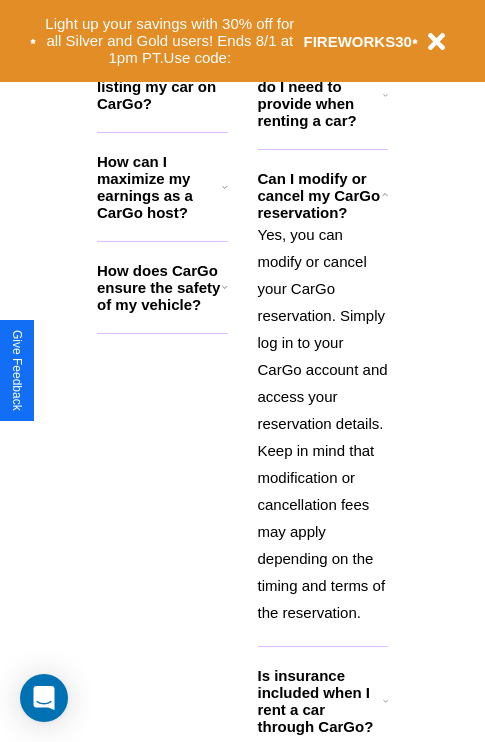 click 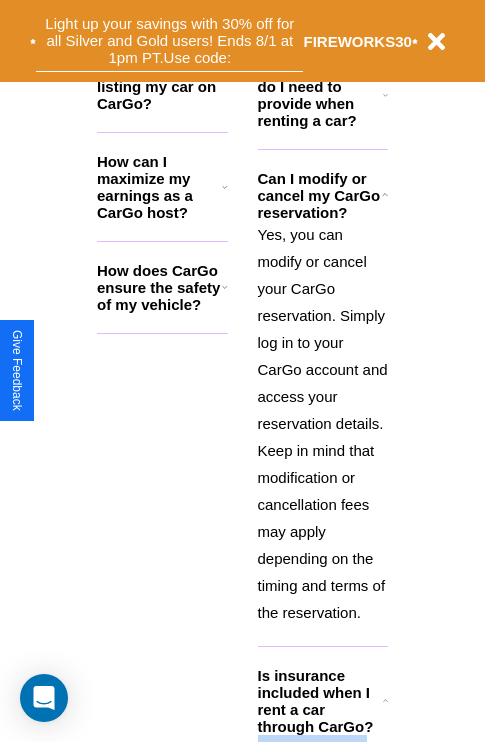 click on "Light up your savings with 30% off for all Silver and Gold users! Ends 8/1 at 1pm PT.  Use code:" at bounding box center (169, 41) 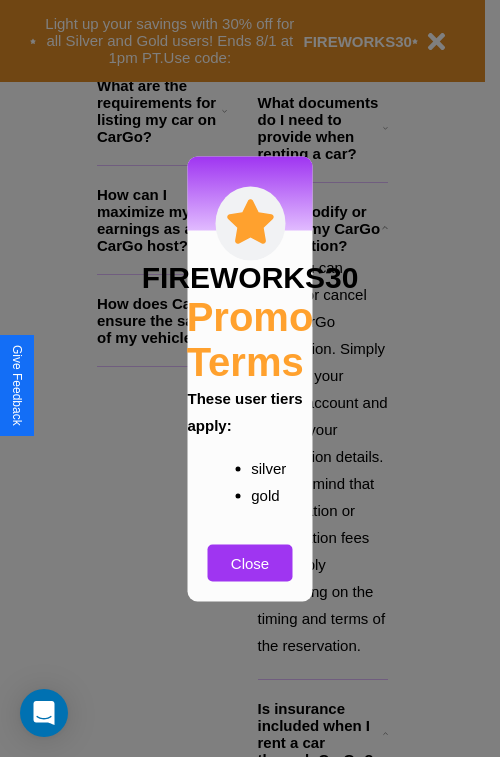 click at bounding box center [250, 378] 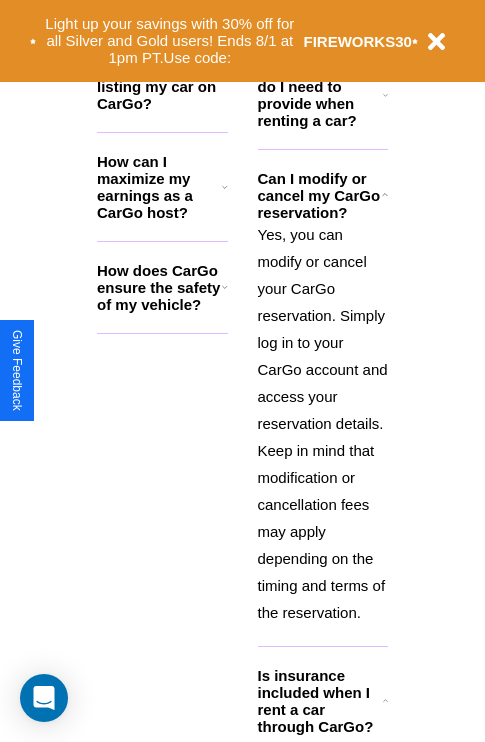 click 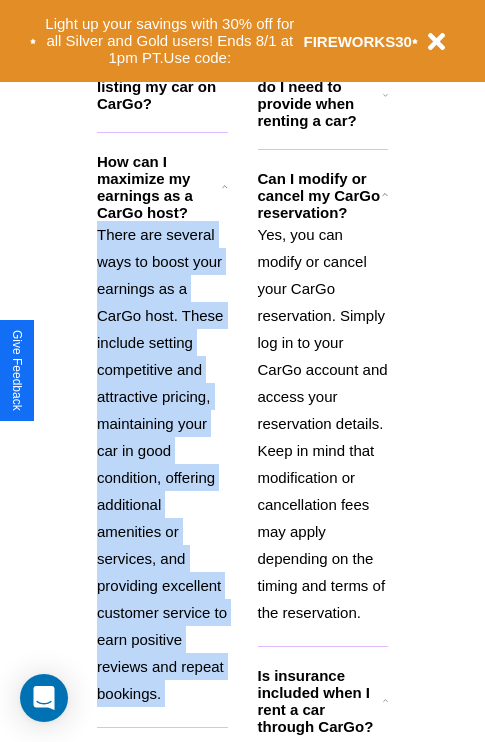 scroll, scrollTop: 2692, scrollLeft: 0, axis: vertical 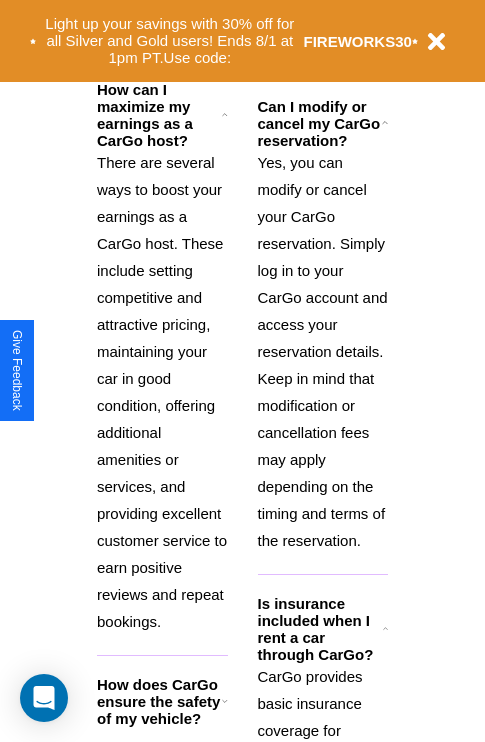 click 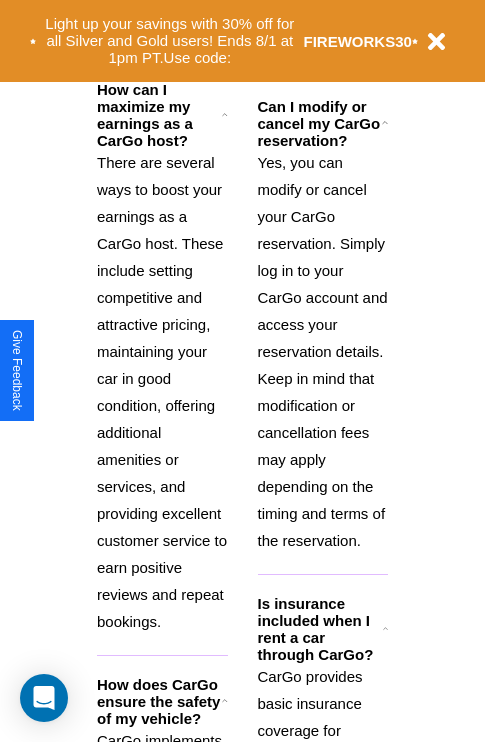 click on "There are several ways to boost your earnings as a CarGo host. These include setting competitive and attractive pricing, maintaining your car in good condition, offering additional amenities or services, and providing excellent customer service to earn positive reviews and repeat bookings." at bounding box center (162, 392) 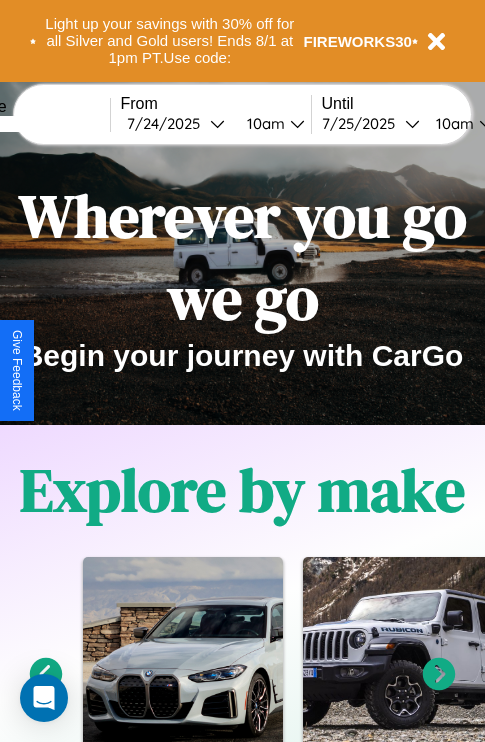 scroll, scrollTop: 0, scrollLeft: 0, axis: both 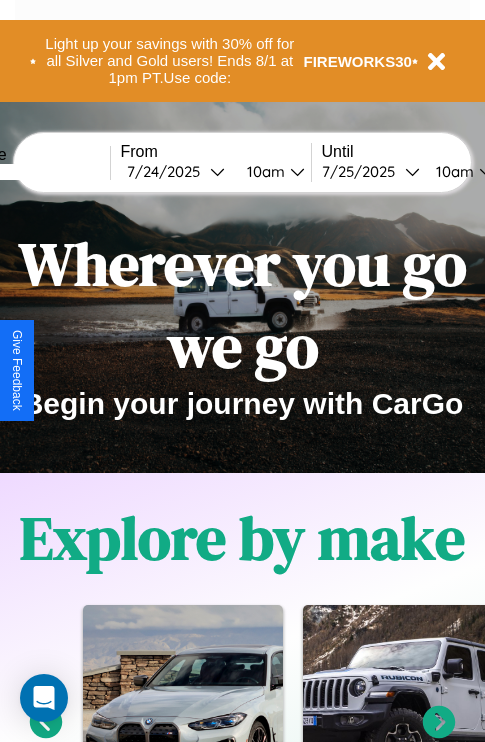 click at bounding box center (35, 172) 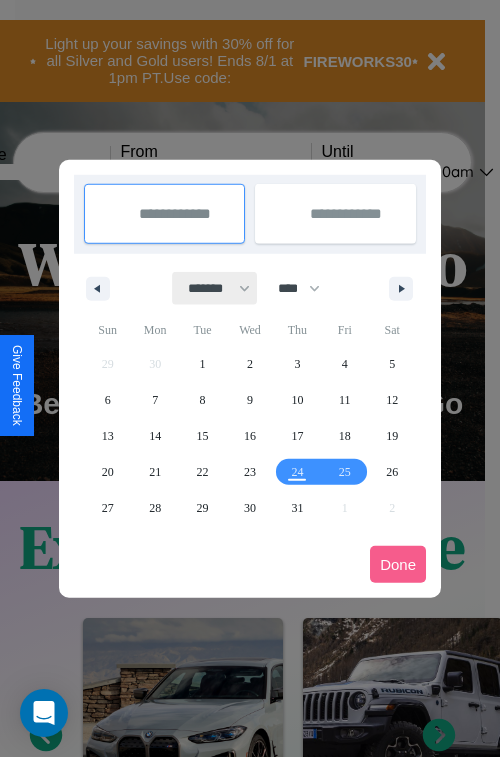 click on "******* ******** ***** ***** *** **** **** ****** ********* ******* ******** ********" at bounding box center (215, 288) 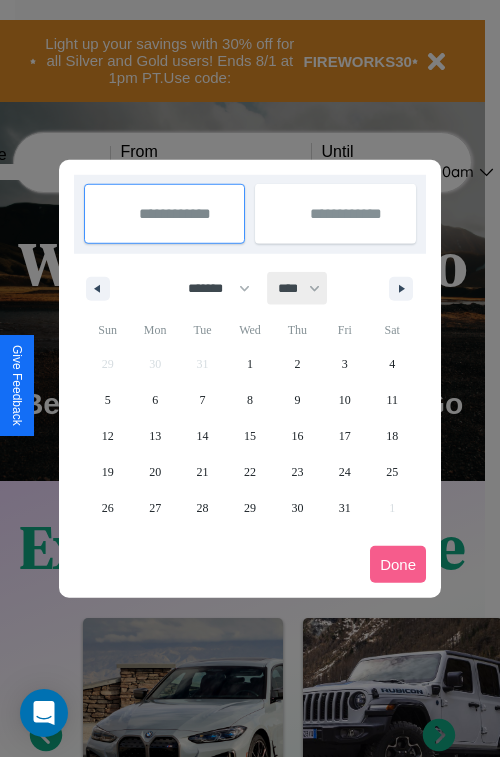 click on "**** **** **** **** **** **** **** **** **** **** **** **** **** **** **** **** **** **** **** **** **** **** **** **** **** **** **** **** **** **** **** **** **** **** **** **** **** **** **** **** **** **** **** **** **** **** **** **** **** **** **** **** **** **** **** **** **** **** **** **** **** **** **** **** **** **** **** **** **** **** **** **** **** **** **** **** **** **** **** **** **** **** **** **** **** **** **** **** **** **** **** **** **** **** **** **** **** **** **** **** **** **** **** **** **** **** **** **** **** **** **** **** **** **** **** **** **** **** **** **** ****" at bounding box center (298, 288) 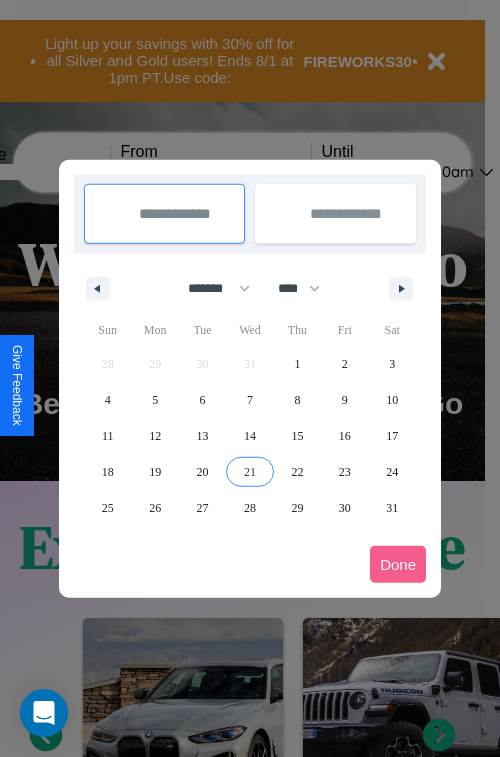 click on "21" at bounding box center (250, 472) 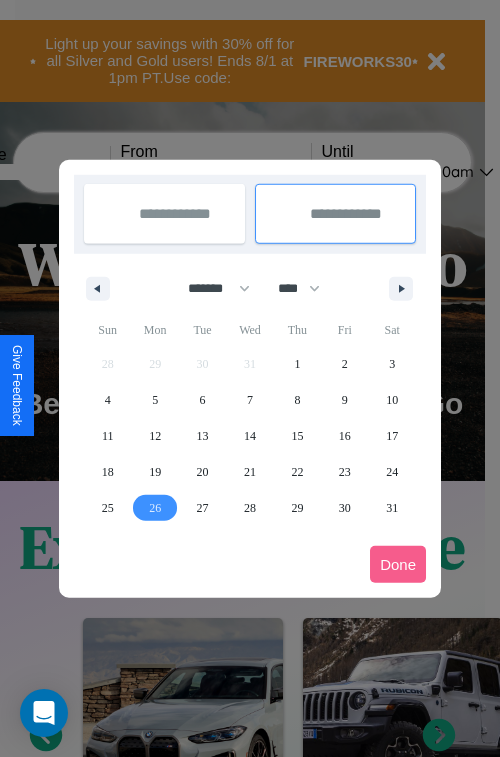 click on "26" at bounding box center [155, 508] 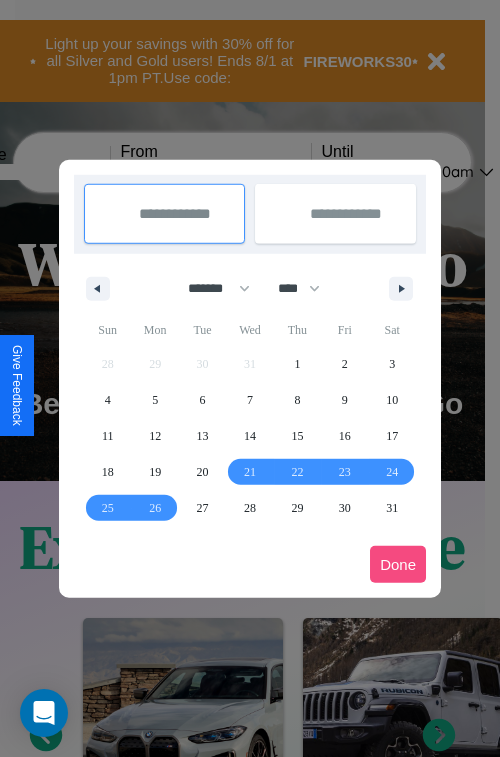 click on "Done" at bounding box center [398, 564] 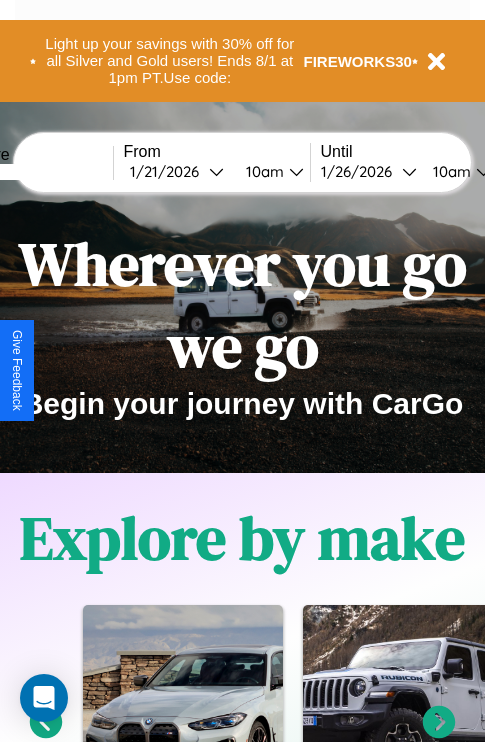 scroll, scrollTop: 0, scrollLeft: 73, axis: horizontal 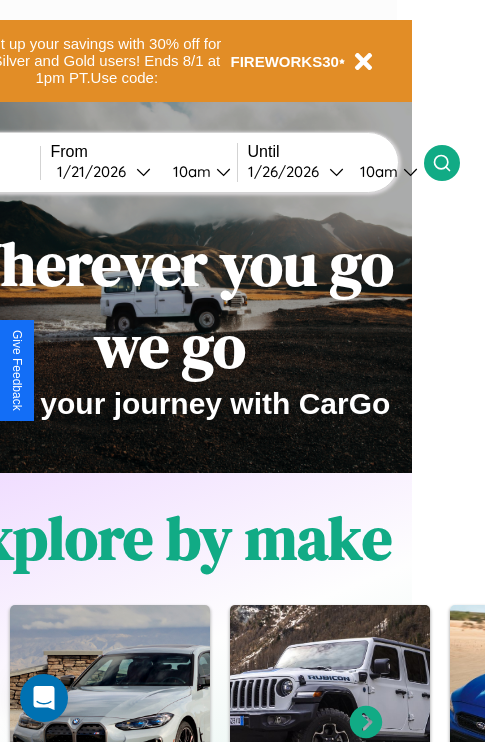 click 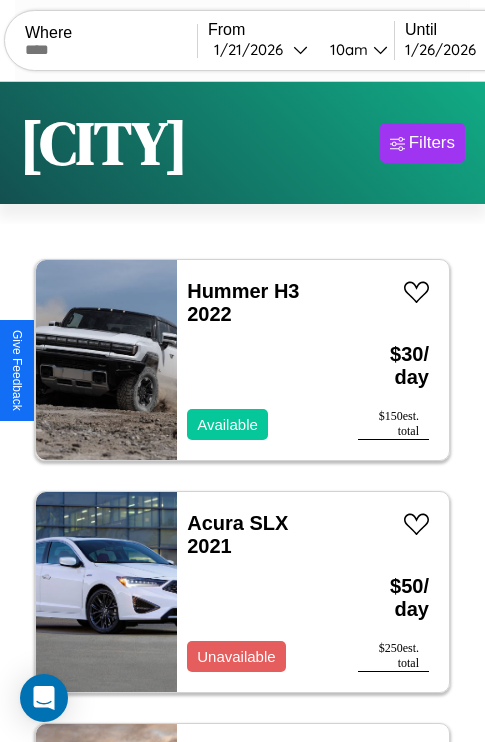scroll, scrollTop: 95, scrollLeft: 0, axis: vertical 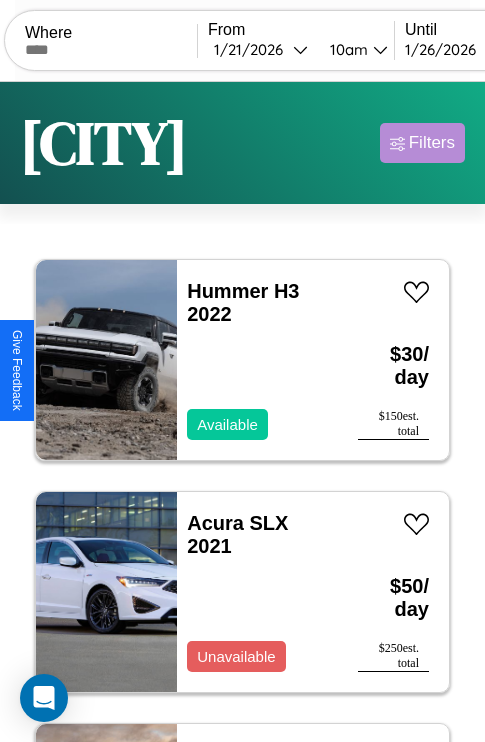 click on "Filters" at bounding box center (432, 143) 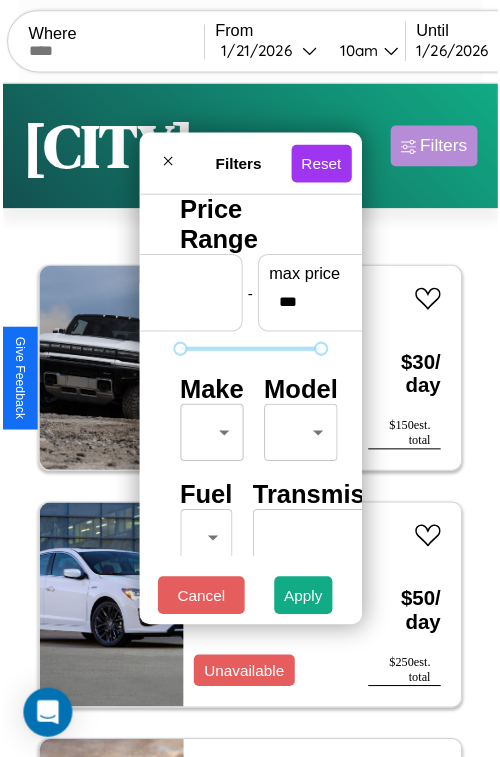 scroll, scrollTop: 59, scrollLeft: 0, axis: vertical 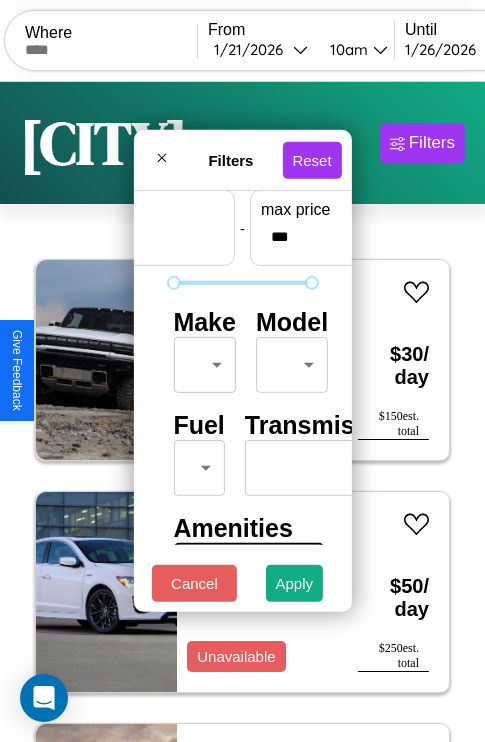 click on "CarGo Where From [DATE] [TIME] Until [DATE] [TIME] Become a Host Login Sign Up [CITY] Filters 6  cars in this area These cars can be picked up in this city. Hummer   H3   2022 Available $ 30  / day $ 150  est. total Acura   SLX   2021 Unavailable $ 50  / day $ 250  est. total Jaguar   I-PACE   2023 Available $ 70  / day $ 350  est. total Jaguar   XJ   2023 Available $ 180  / day $ 900  est. total Ford   LTLA9000   2018 Unavailable $ 100  / day $ 500  est. total Aston Martin   V12 Vantage   2024 Available $ 170  / day $ 850  est. total Filters Reset Price Range min price *  -  max price *** Make ​ ​ Model ​ ​ Fuel ​ ​ Transmission ​ ​ Amenities Sunroof Moonroof Touch Display Winter Package Sport Turbo Heated Seats Carplay Bluetooth All Wheel Drive Push To Start Cancel Apply Support ID:  [ID] Give Feedback" at bounding box center [242, 412] 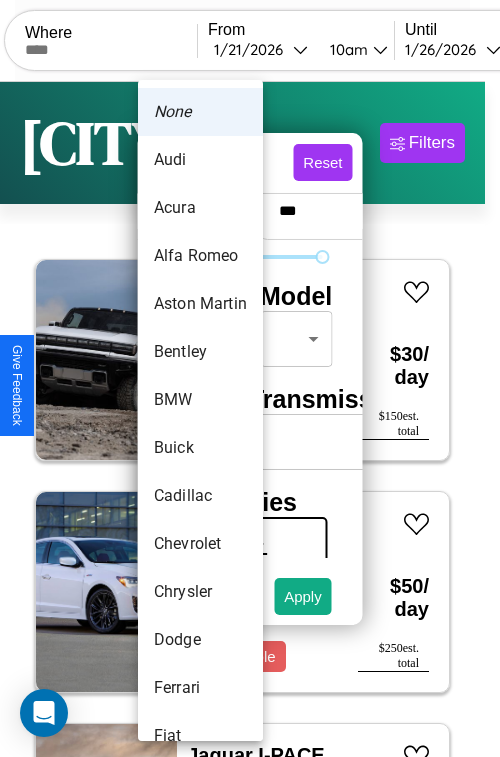 click on "Alfa Romeo" at bounding box center (200, 256) 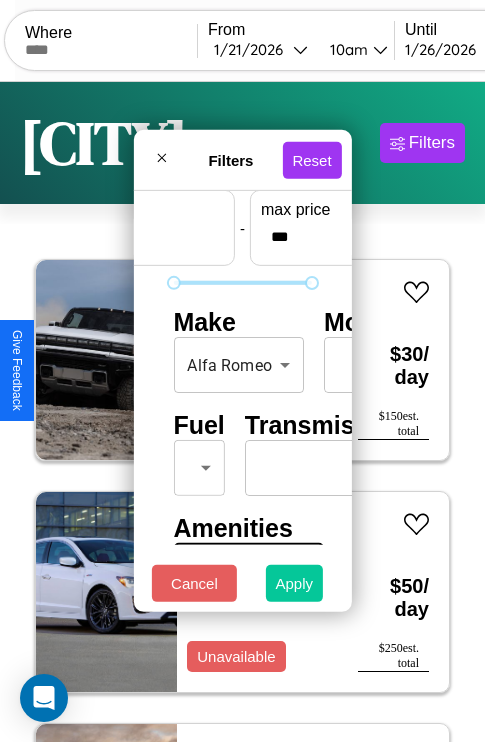 click on "Apply" at bounding box center (295, 583) 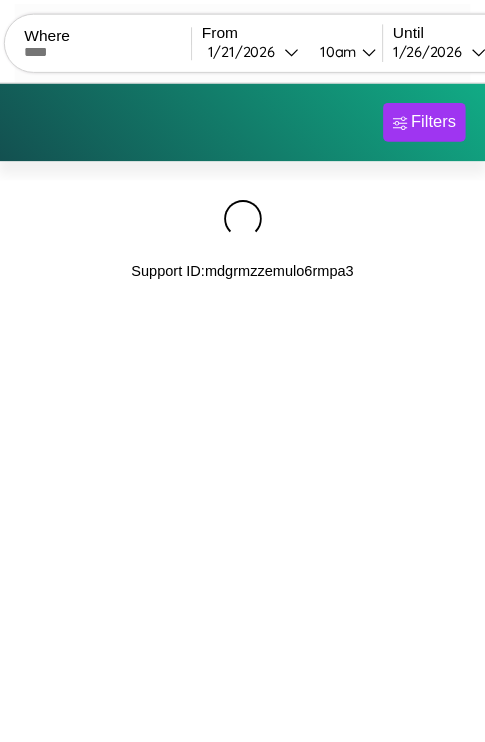 scroll, scrollTop: 0, scrollLeft: 0, axis: both 